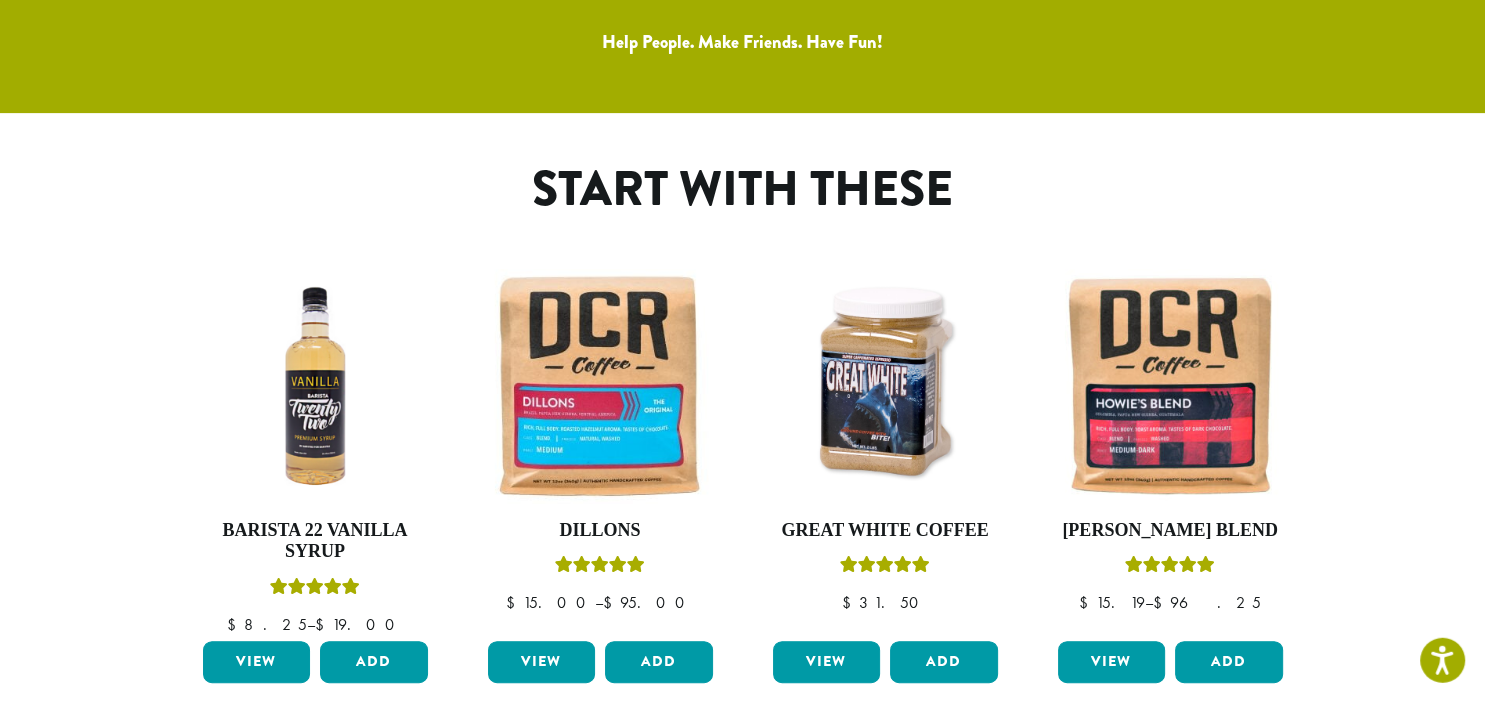 scroll, scrollTop: 0, scrollLeft: 0, axis: both 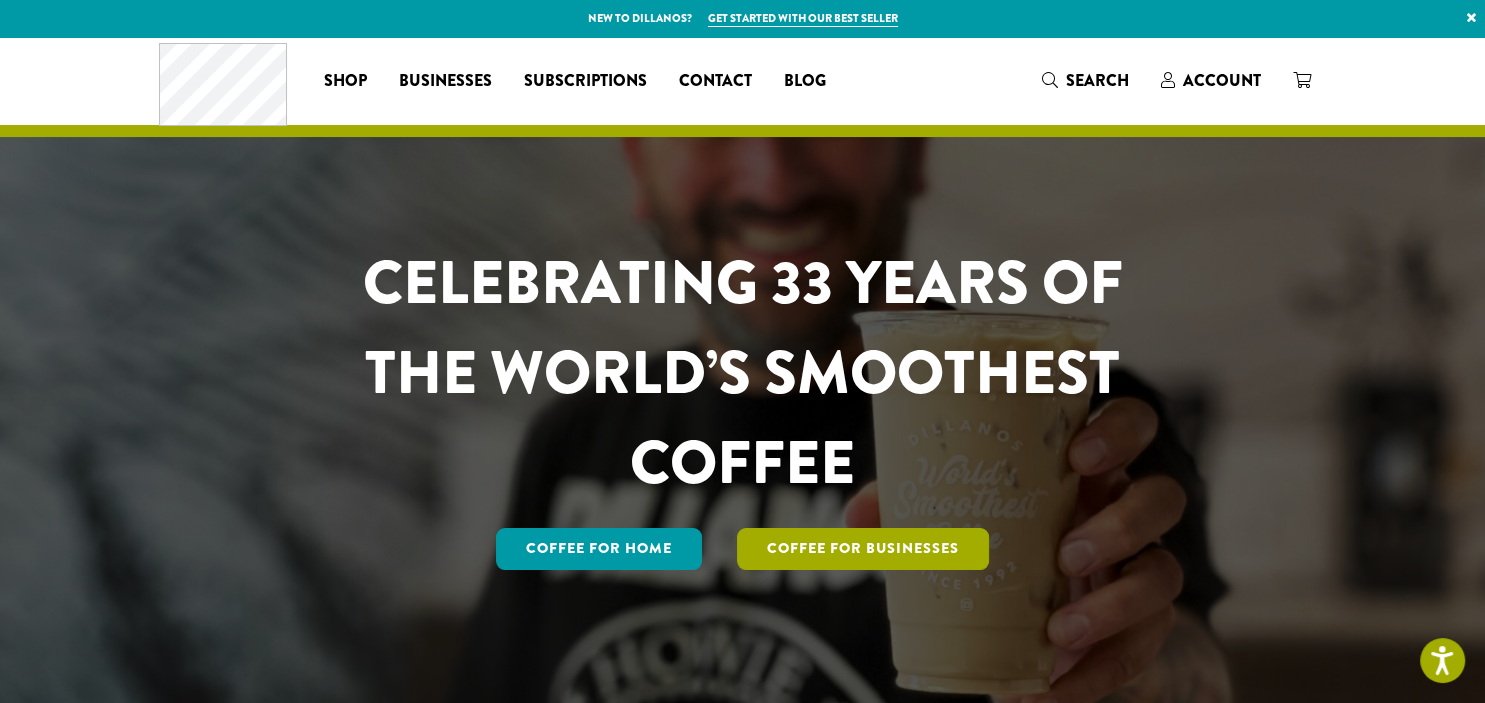 click on "Coffee For Businesses" at bounding box center (863, 549) 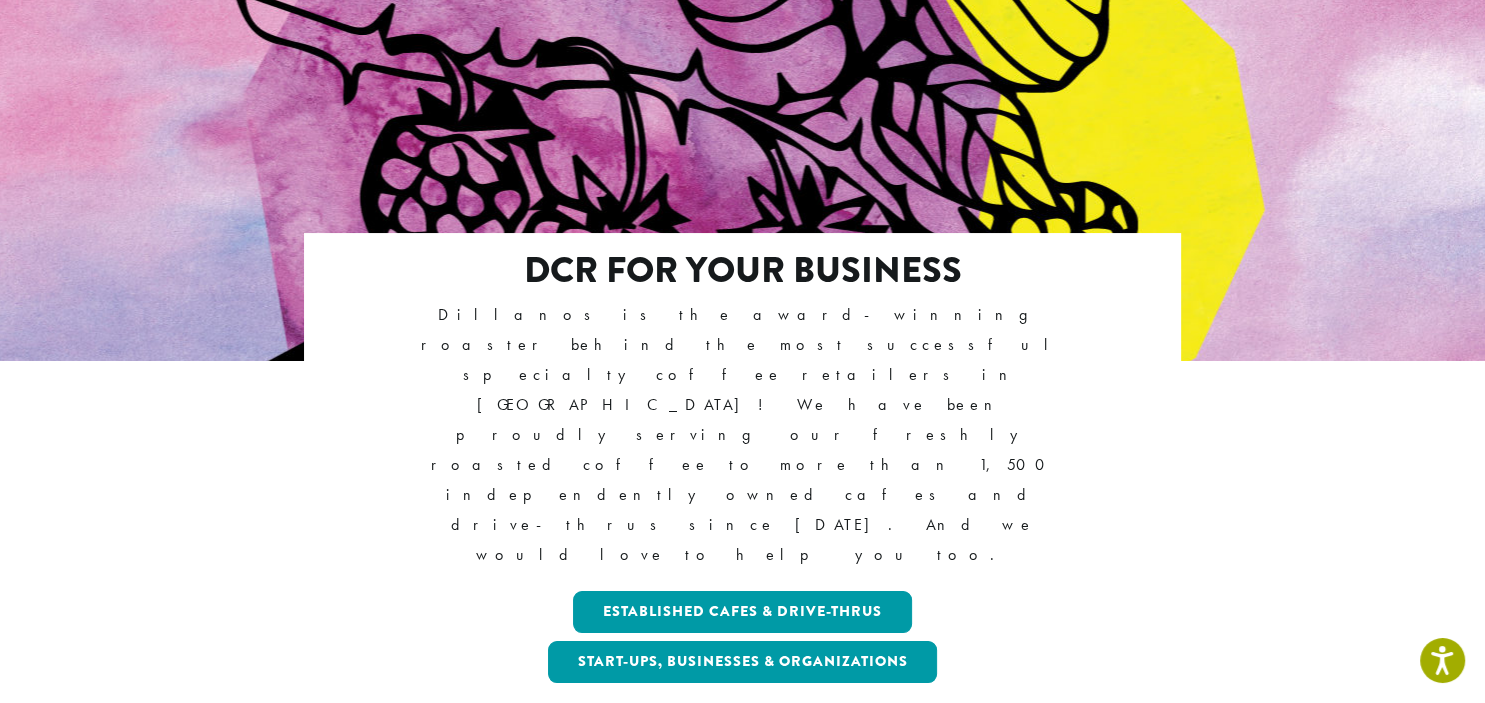 scroll, scrollTop: 247, scrollLeft: 0, axis: vertical 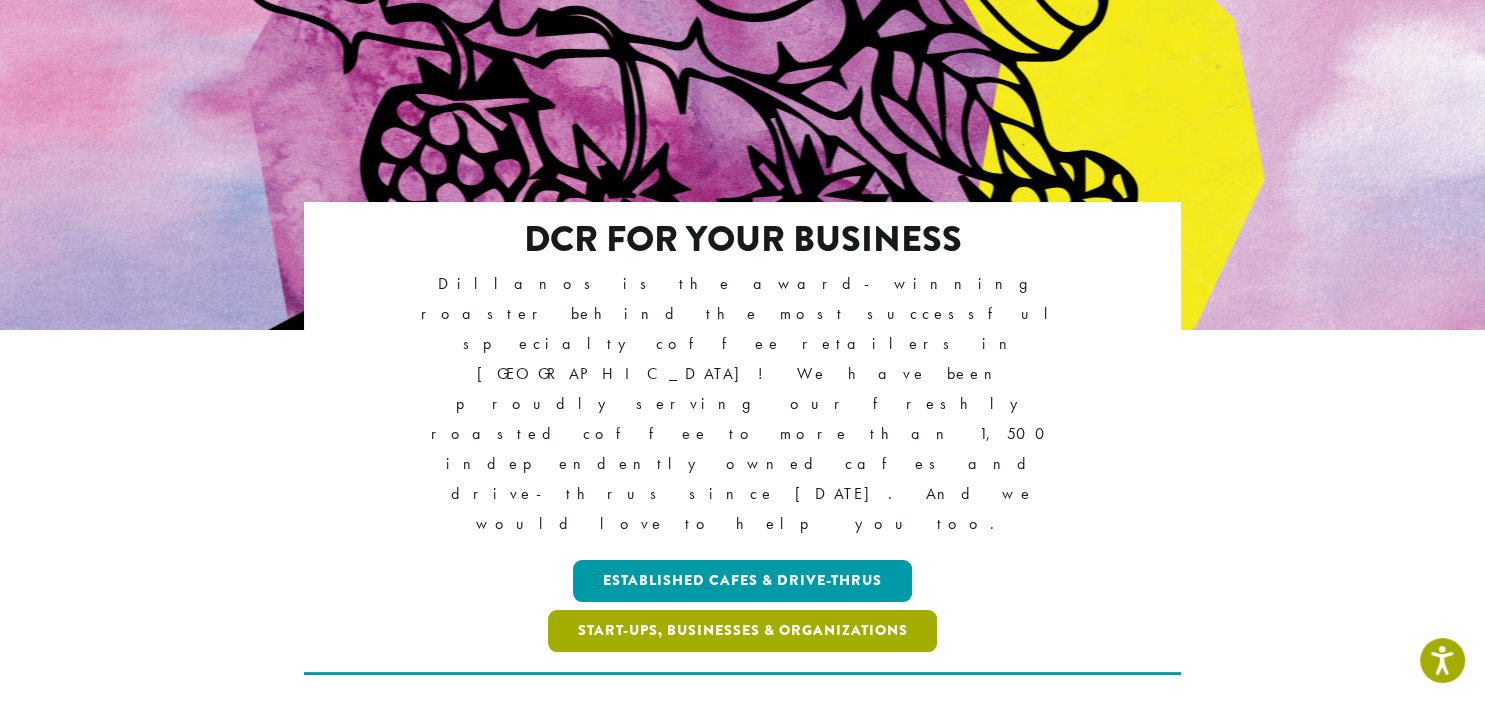 click on "Start-ups, Businesses & Organizations" at bounding box center [743, 631] 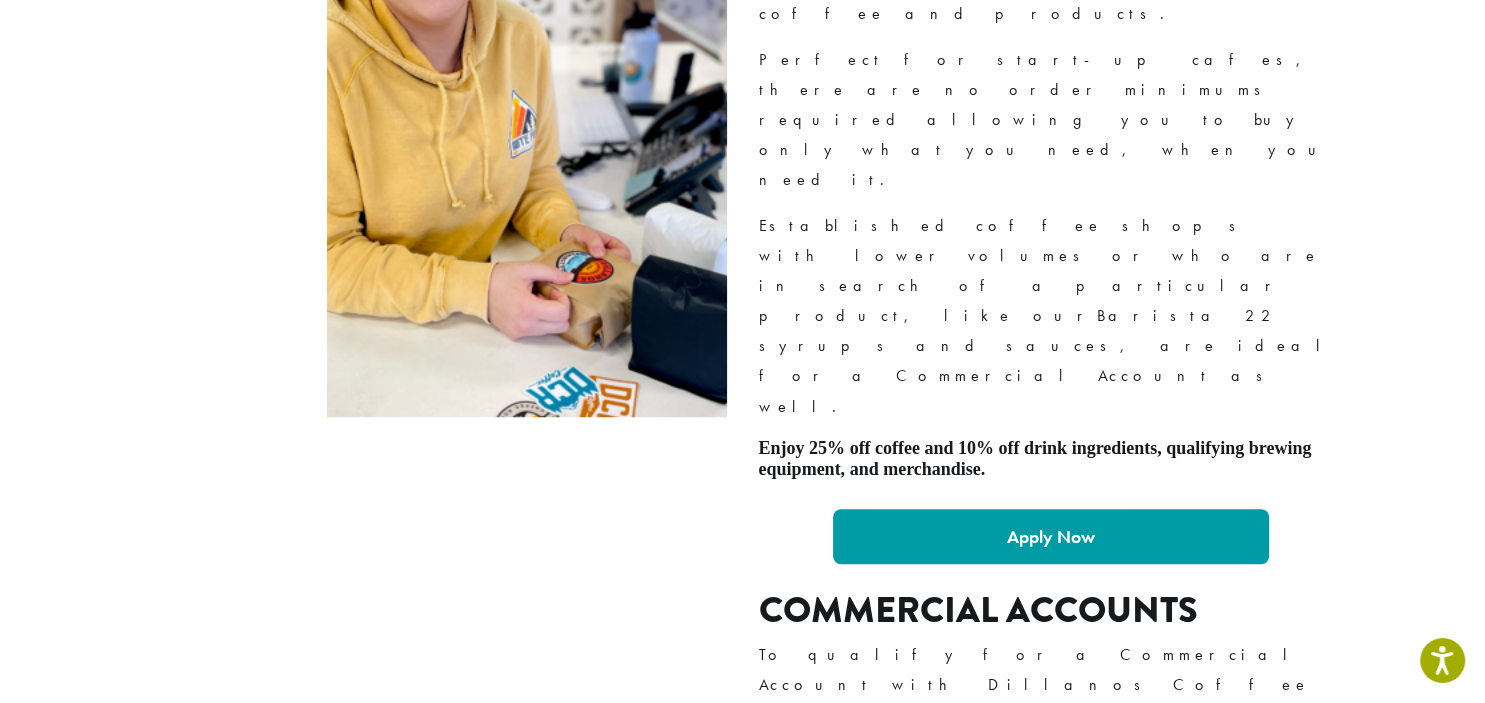 scroll, scrollTop: 1392, scrollLeft: 0, axis: vertical 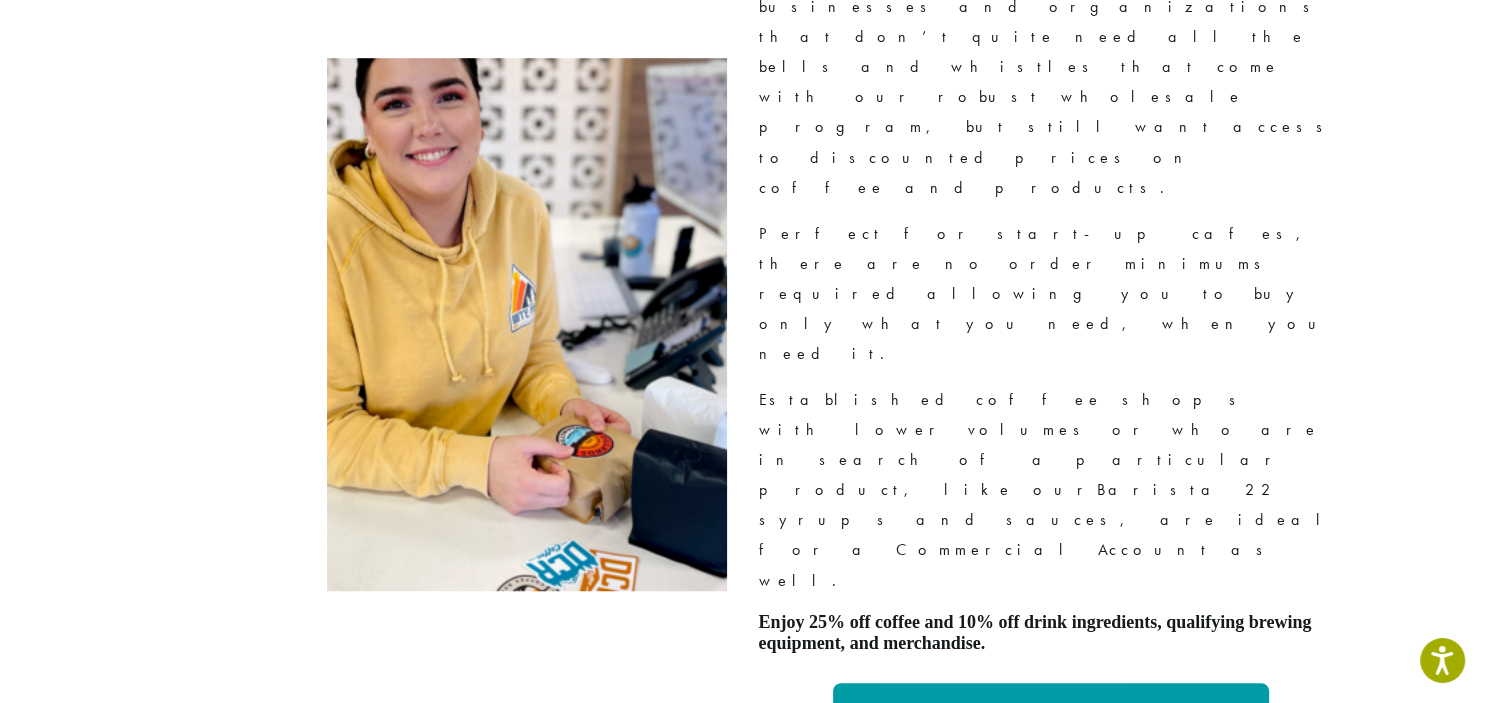 click on "Apply Now" at bounding box center [1051, 710] 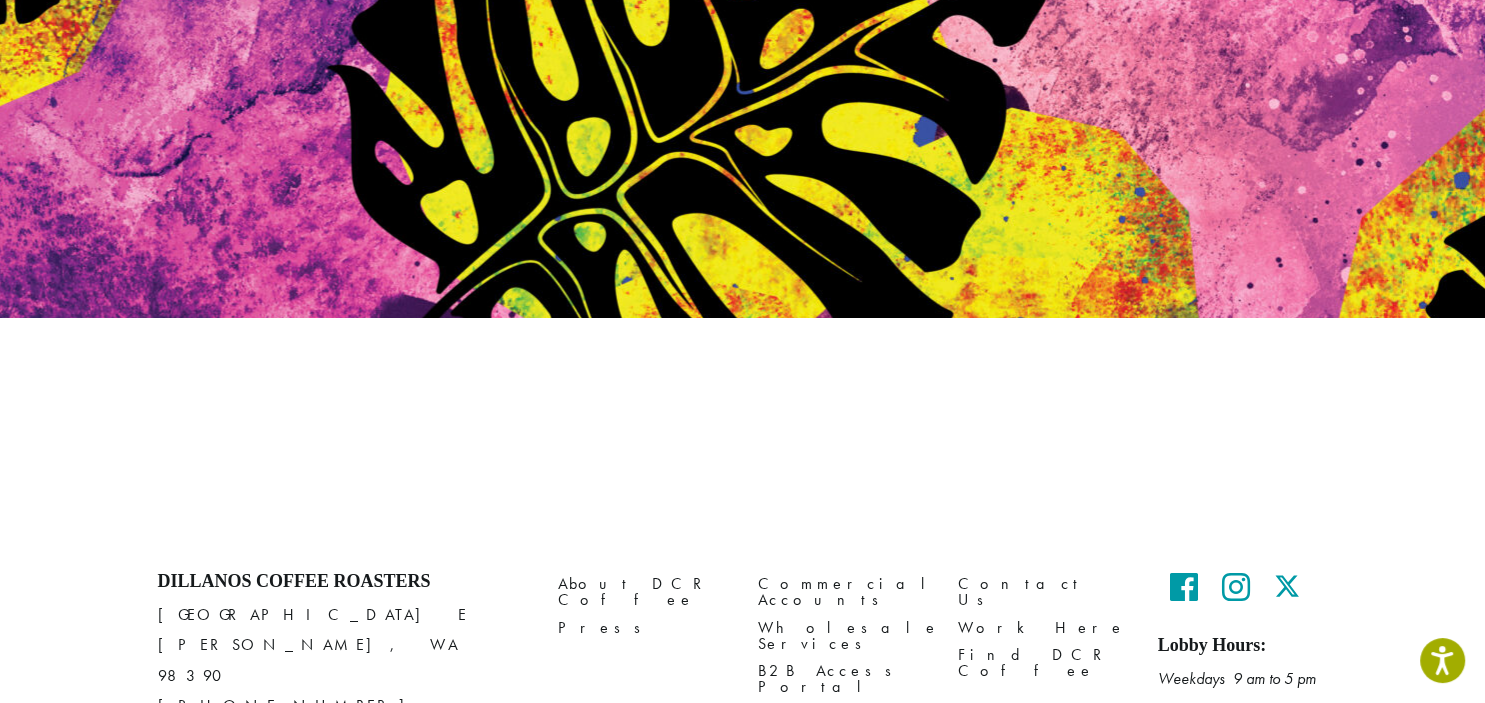 scroll, scrollTop: 350, scrollLeft: 0, axis: vertical 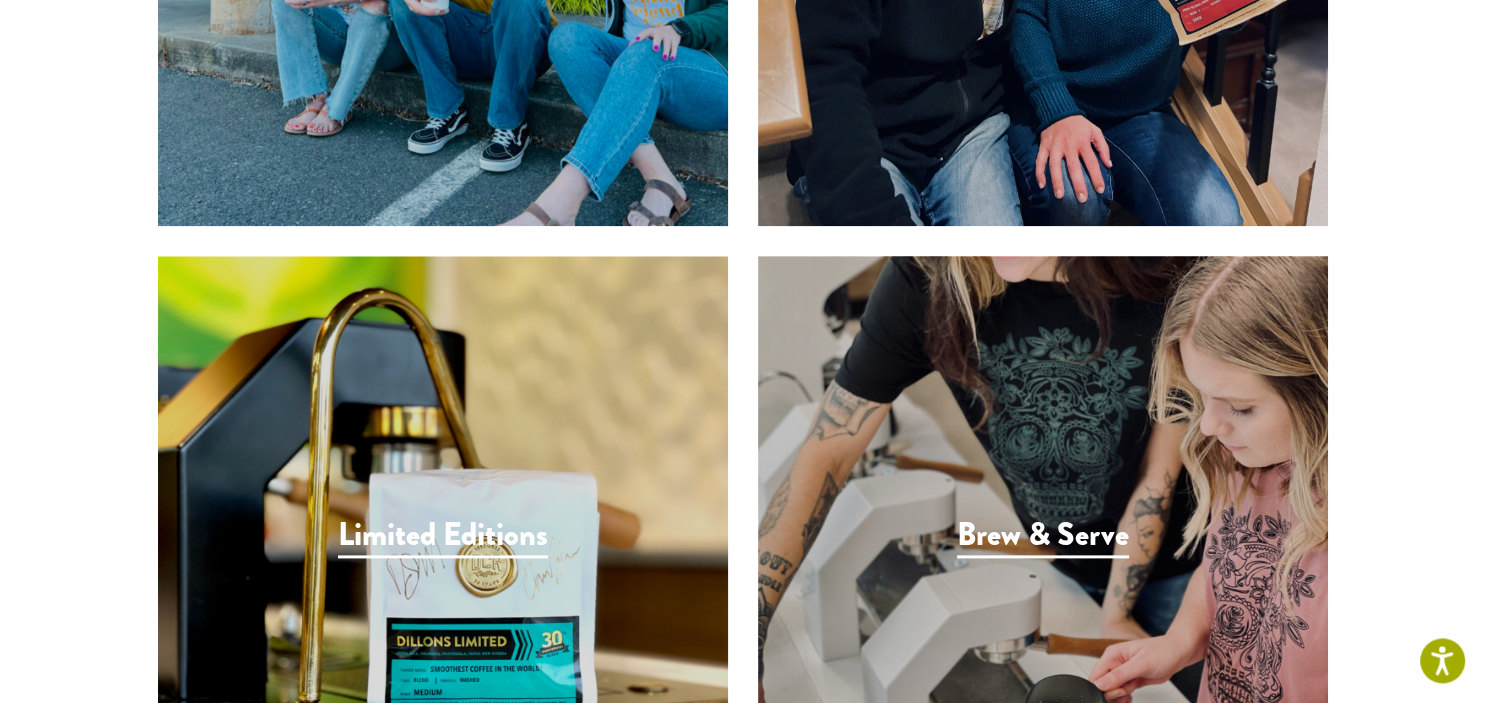 click on "Brew & Serve" at bounding box center (1043, 536) 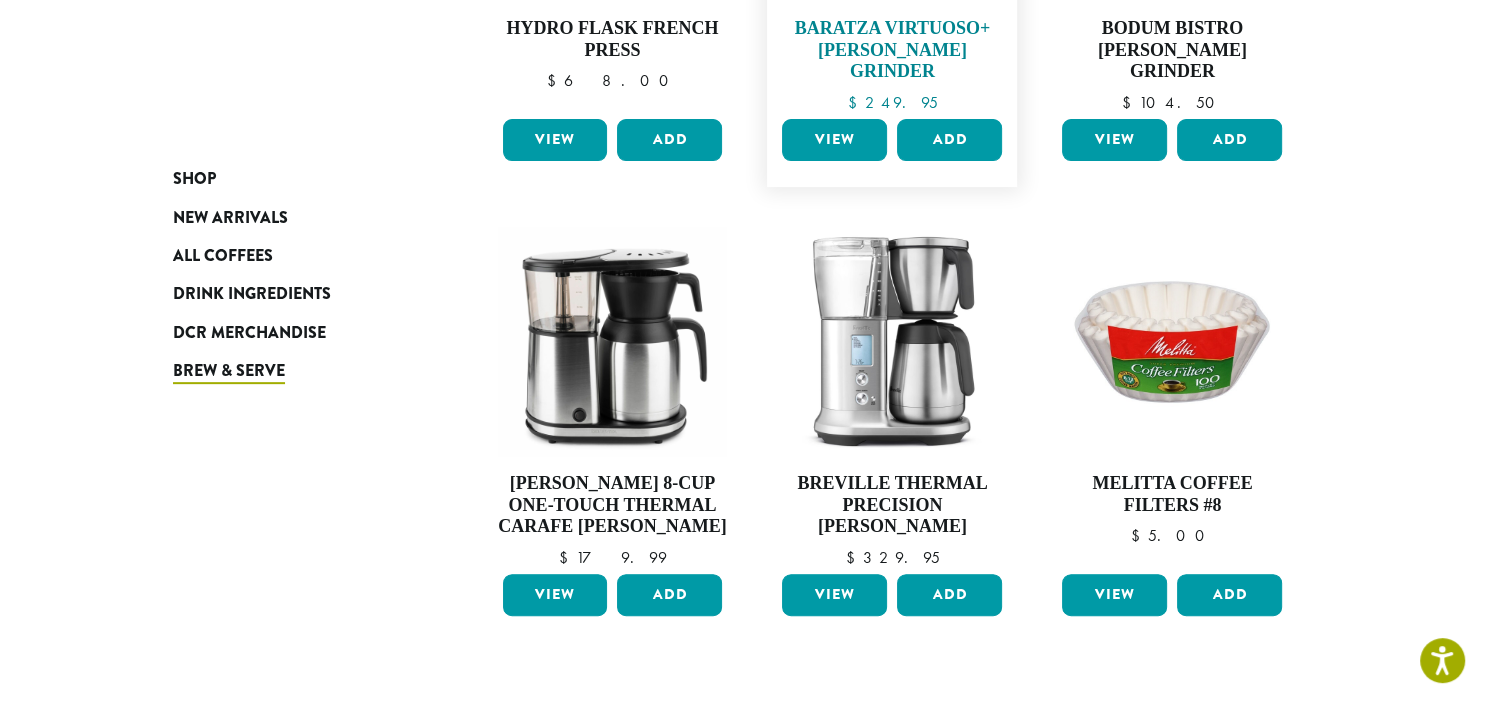 scroll, scrollTop: 575, scrollLeft: 0, axis: vertical 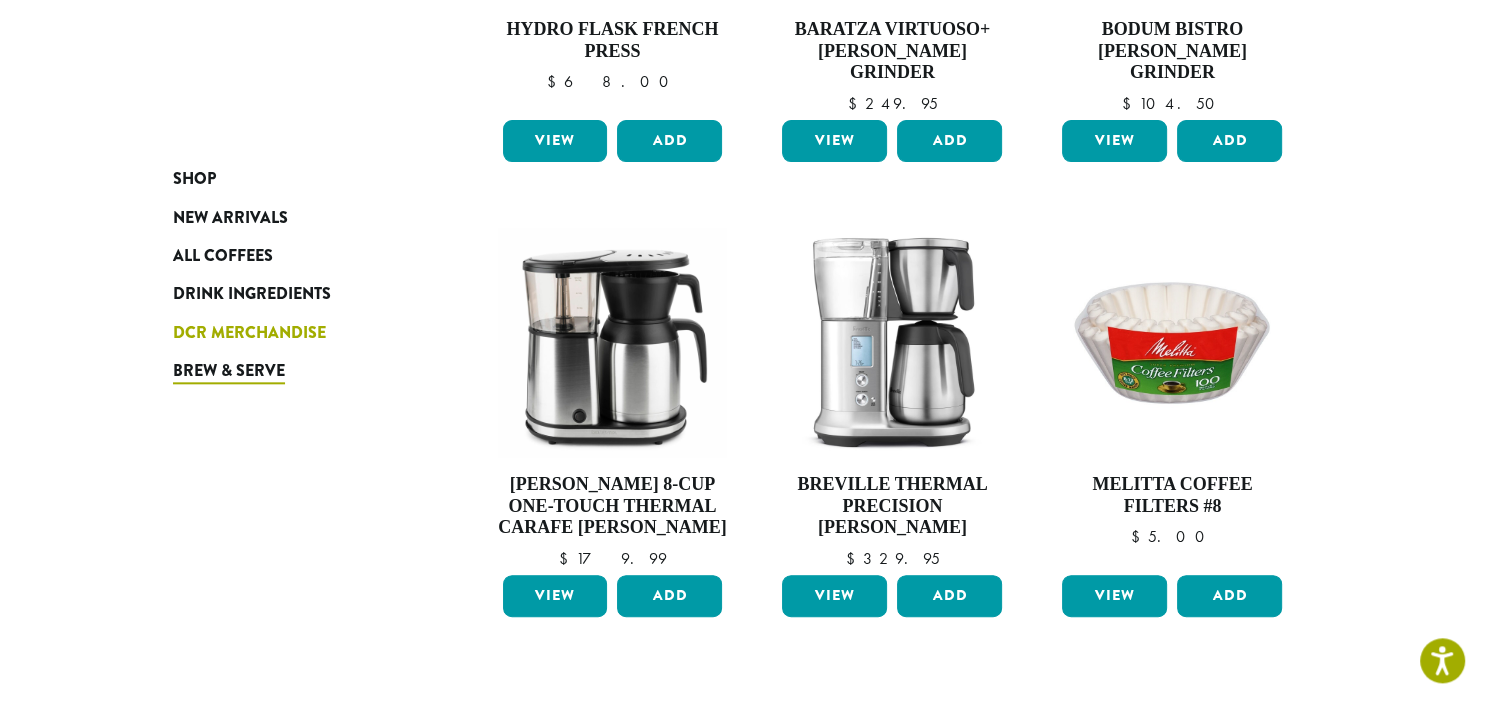 click on "DCR Merchandise" at bounding box center (249, 333) 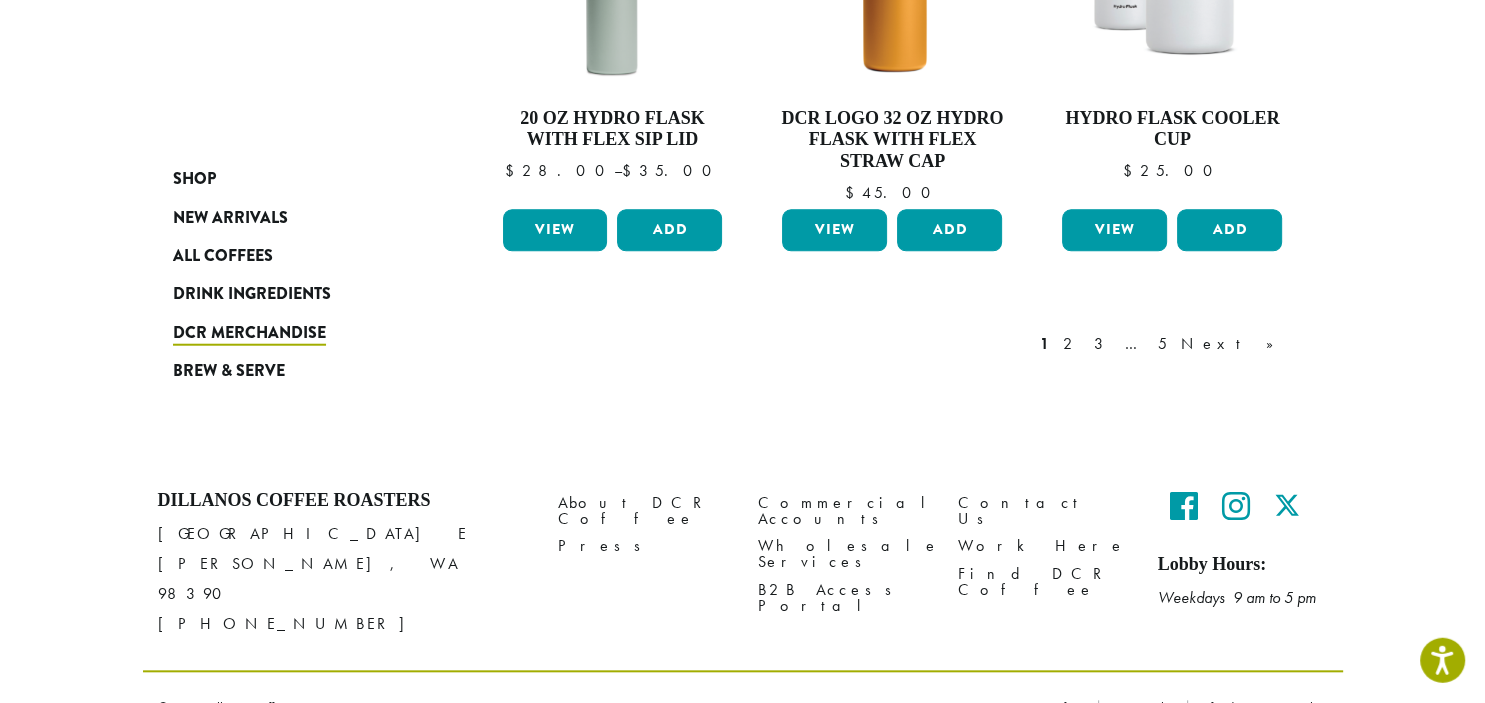 scroll, scrollTop: 1795, scrollLeft: 0, axis: vertical 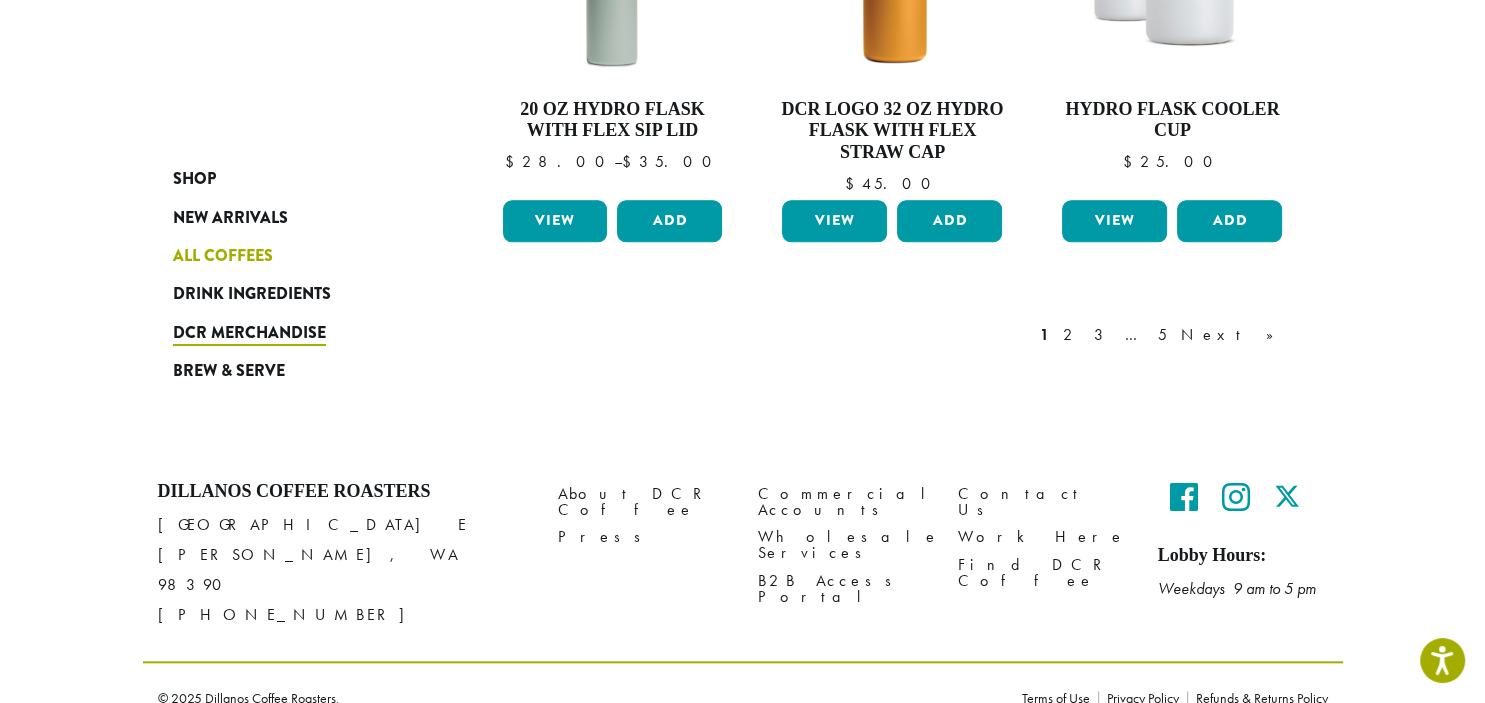 click on "All Coffees" at bounding box center [223, 256] 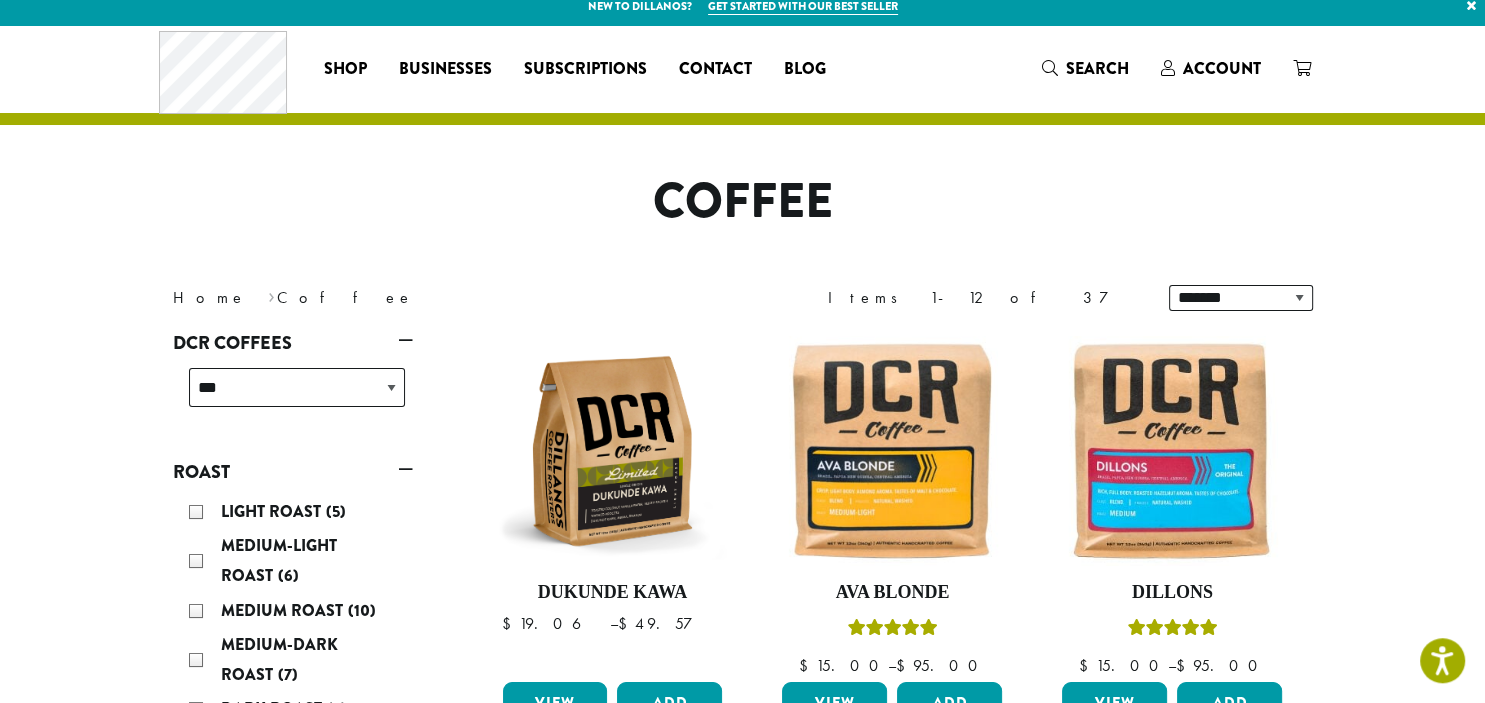 scroll, scrollTop: 0, scrollLeft: 0, axis: both 